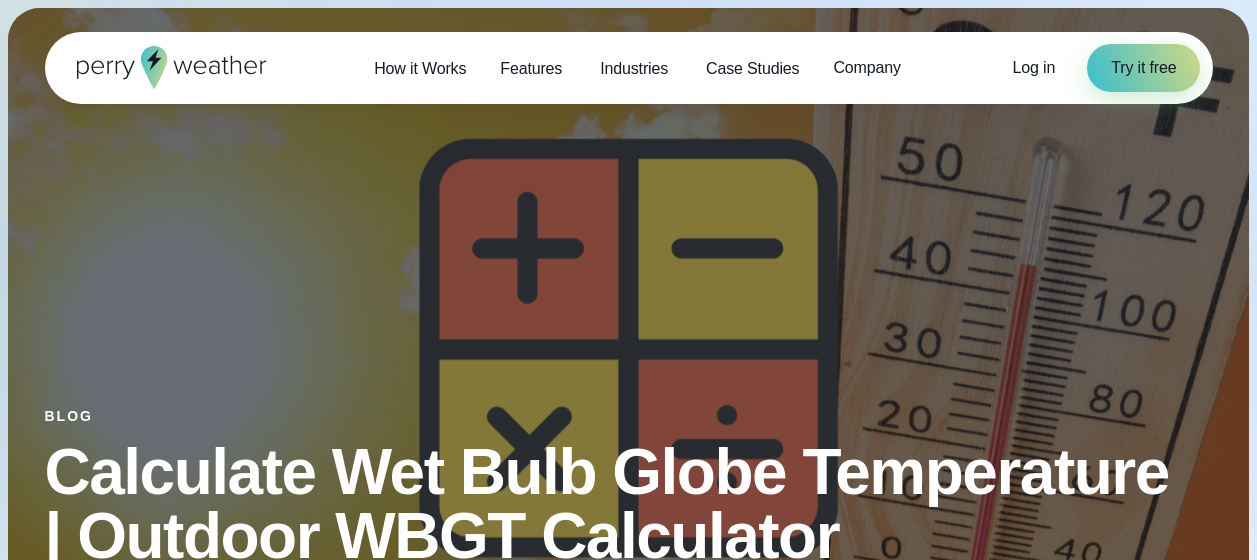 select on "***" 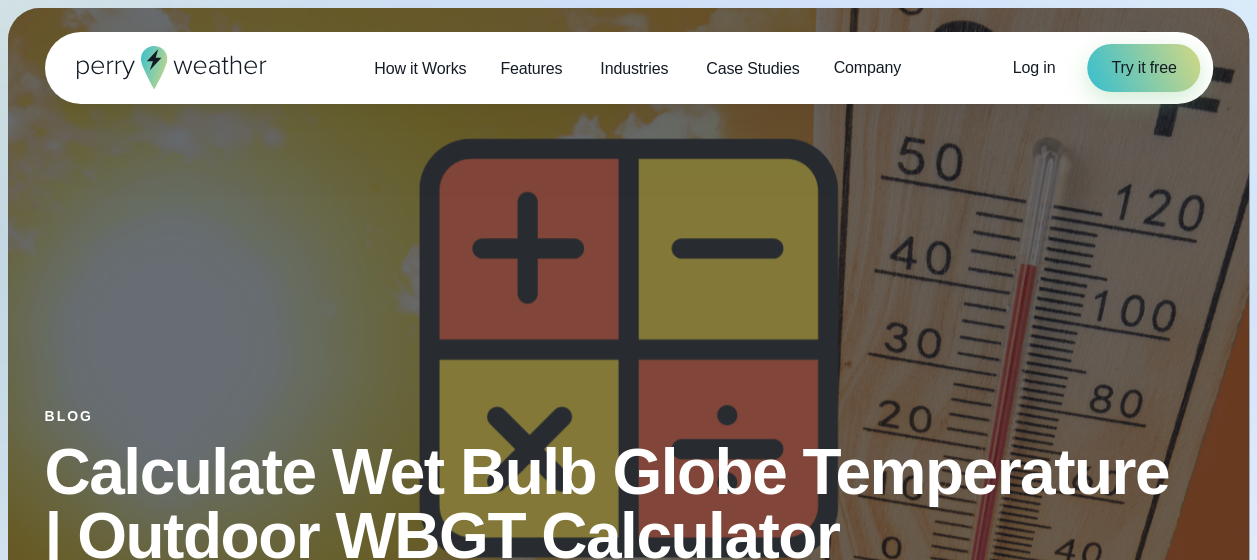 scroll, scrollTop: 0, scrollLeft: 0, axis: both 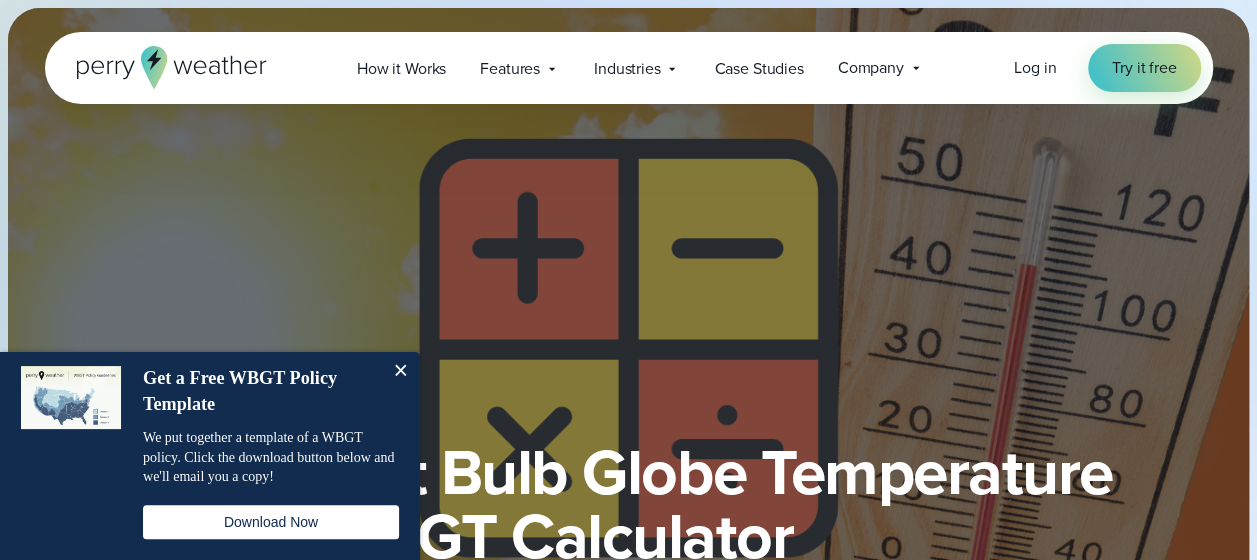 click at bounding box center (400, 372) 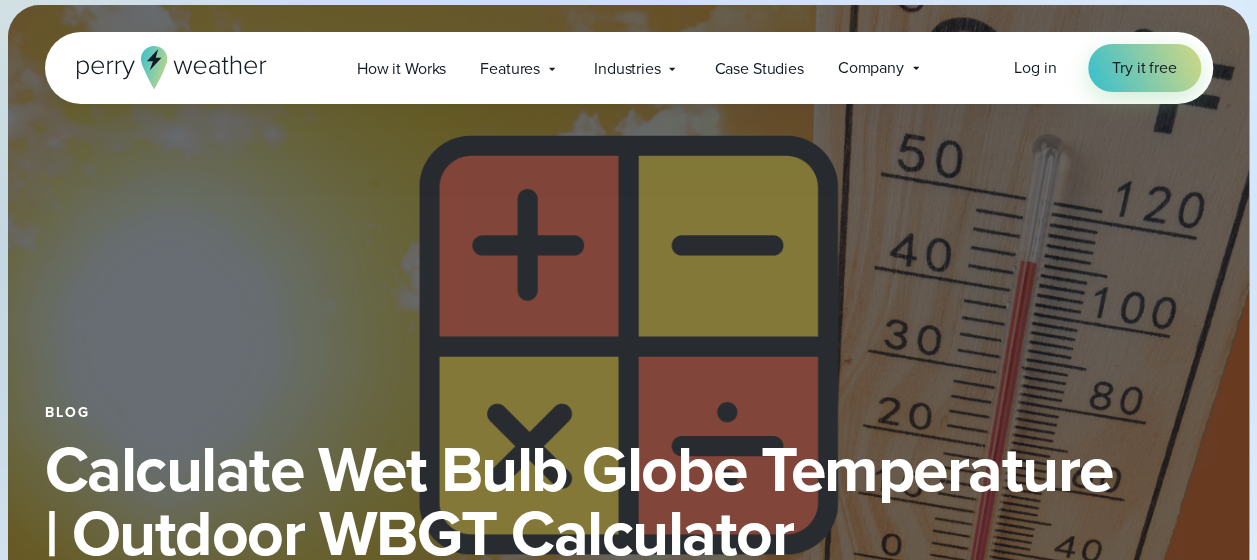 scroll, scrollTop: 0, scrollLeft: 0, axis: both 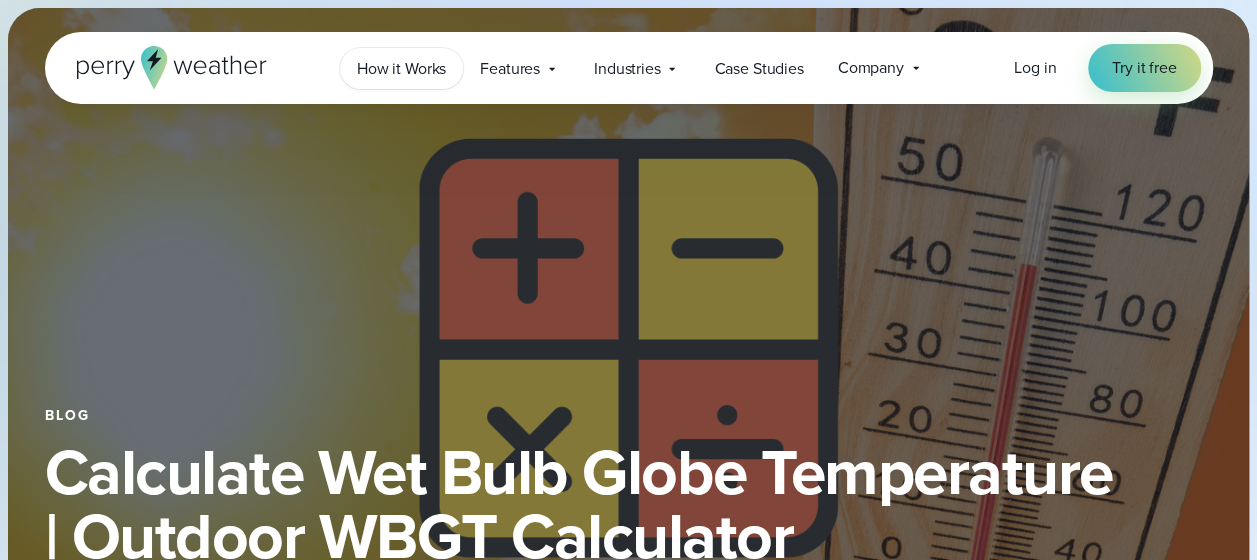 click on "How it Works" at bounding box center [401, 69] 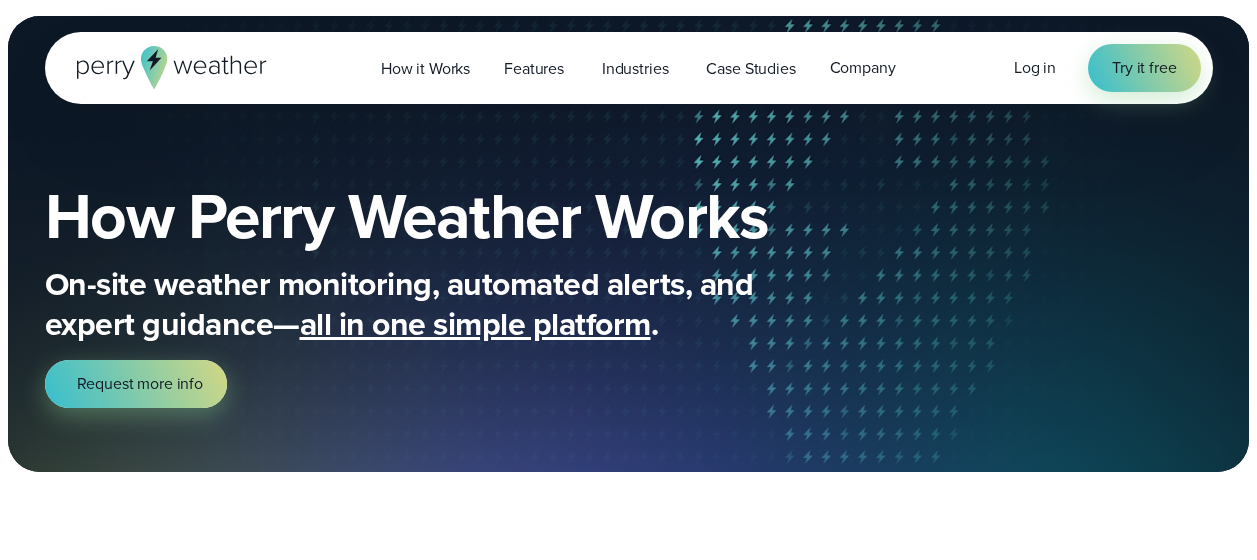 scroll, scrollTop: 0, scrollLeft: 0, axis: both 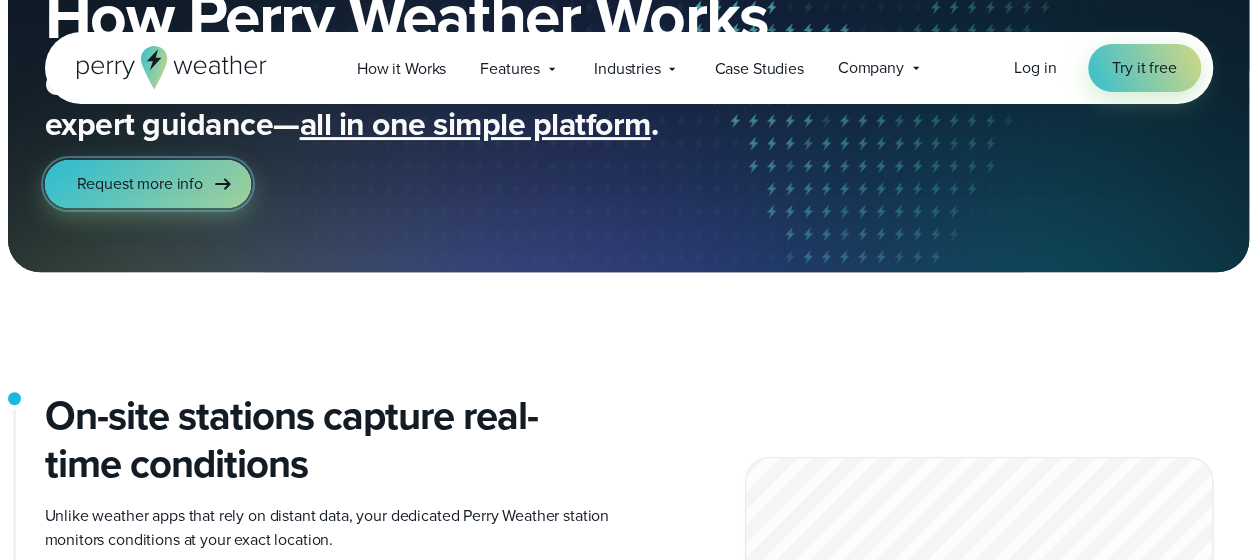 click on "Request more info" at bounding box center [140, 184] 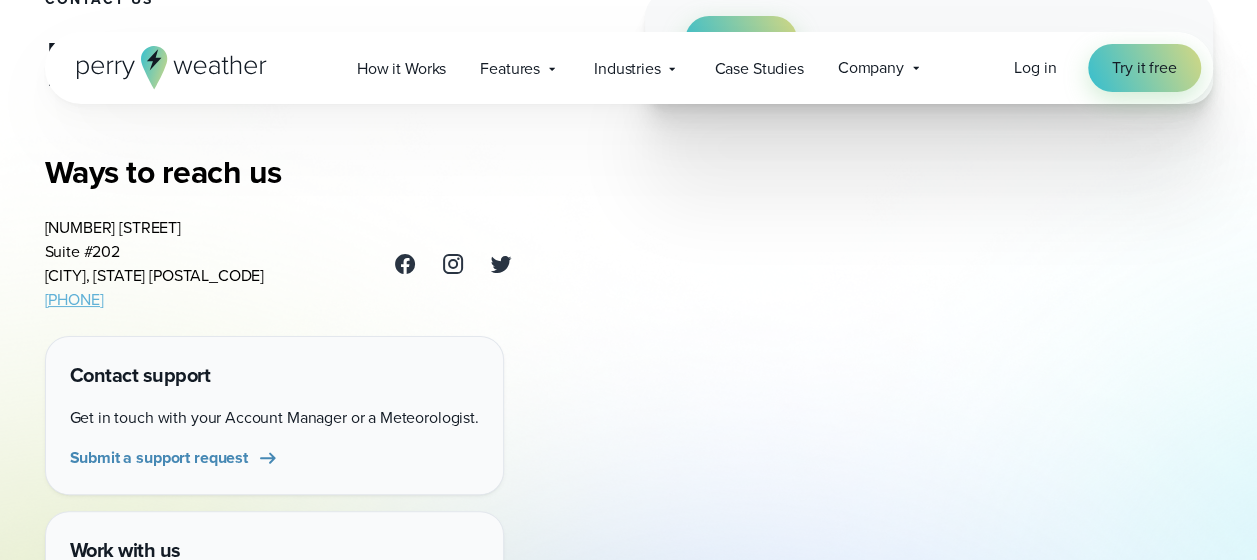 scroll, scrollTop: 200, scrollLeft: 0, axis: vertical 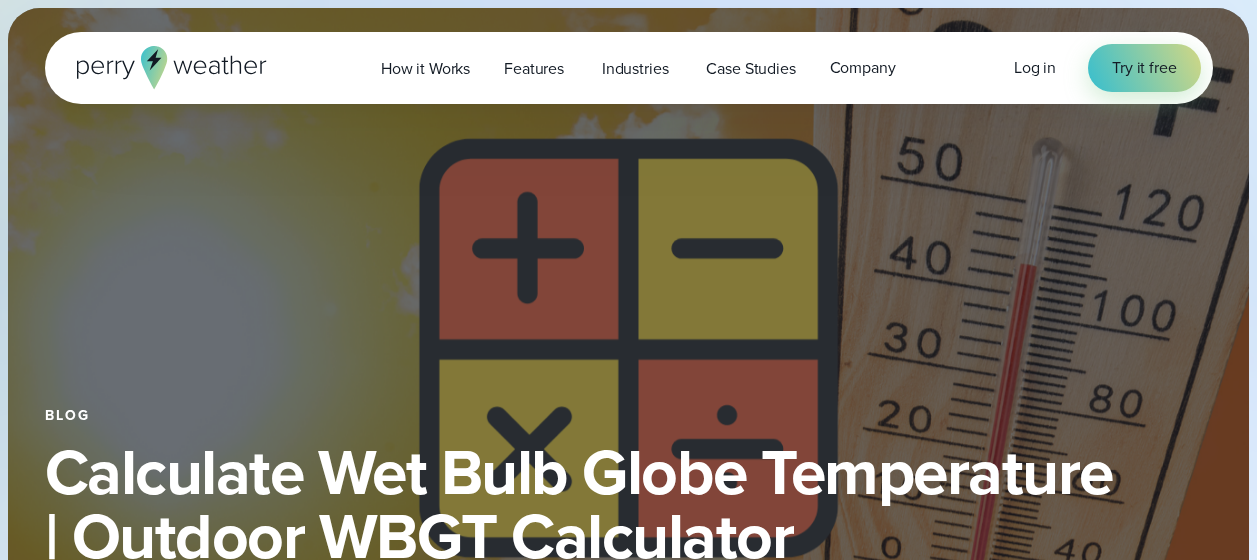 select on "***" 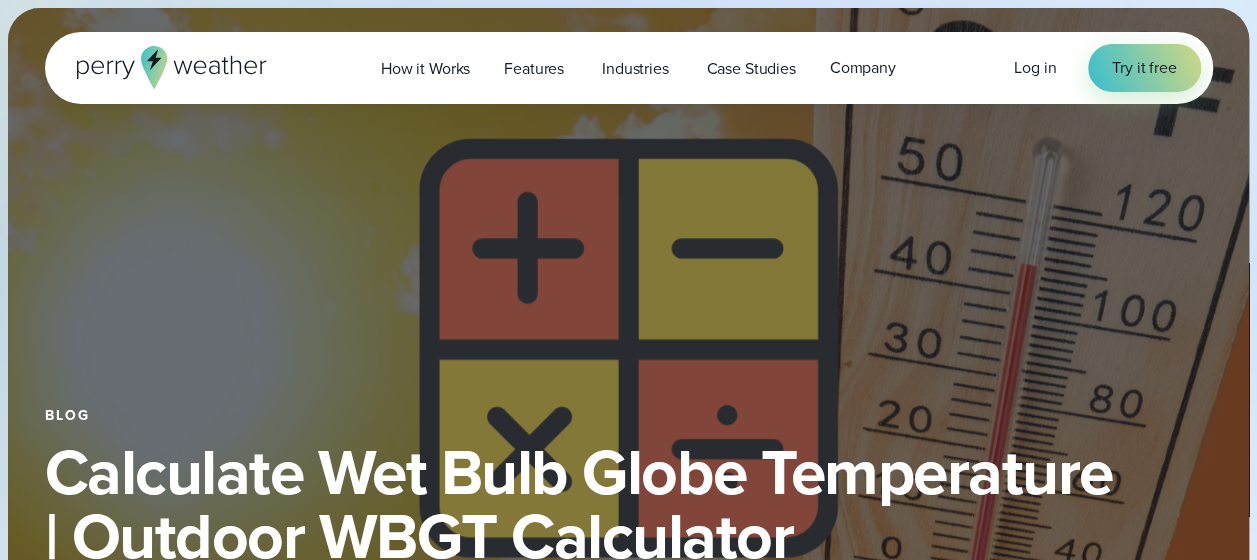scroll, scrollTop: 0, scrollLeft: 0, axis: both 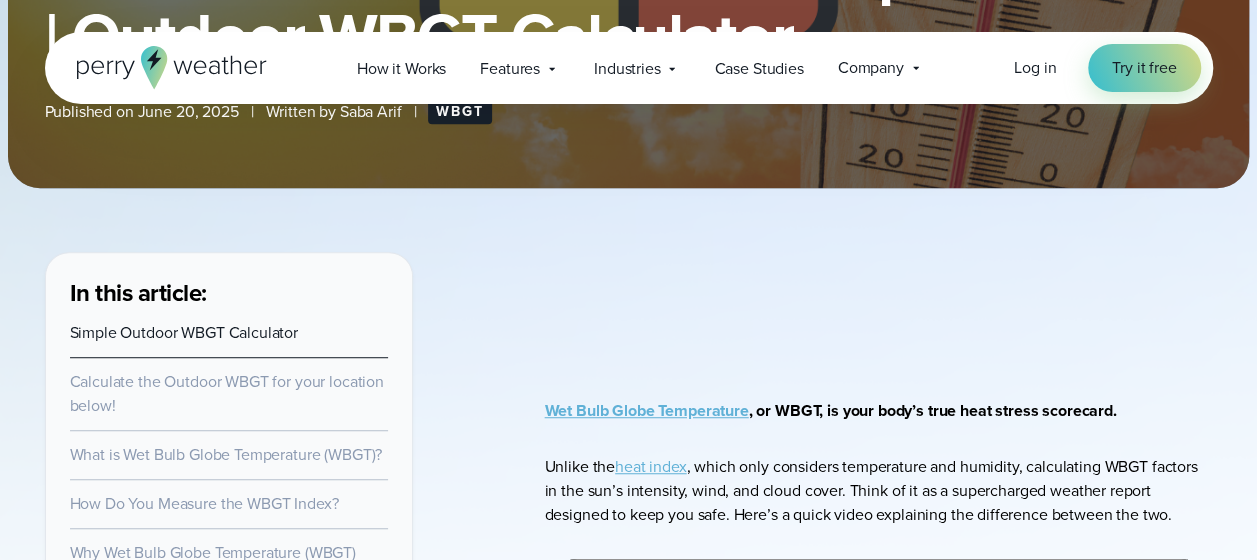 click on "Simple Outdoor WBGT Calculator" at bounding box center [184, 332] 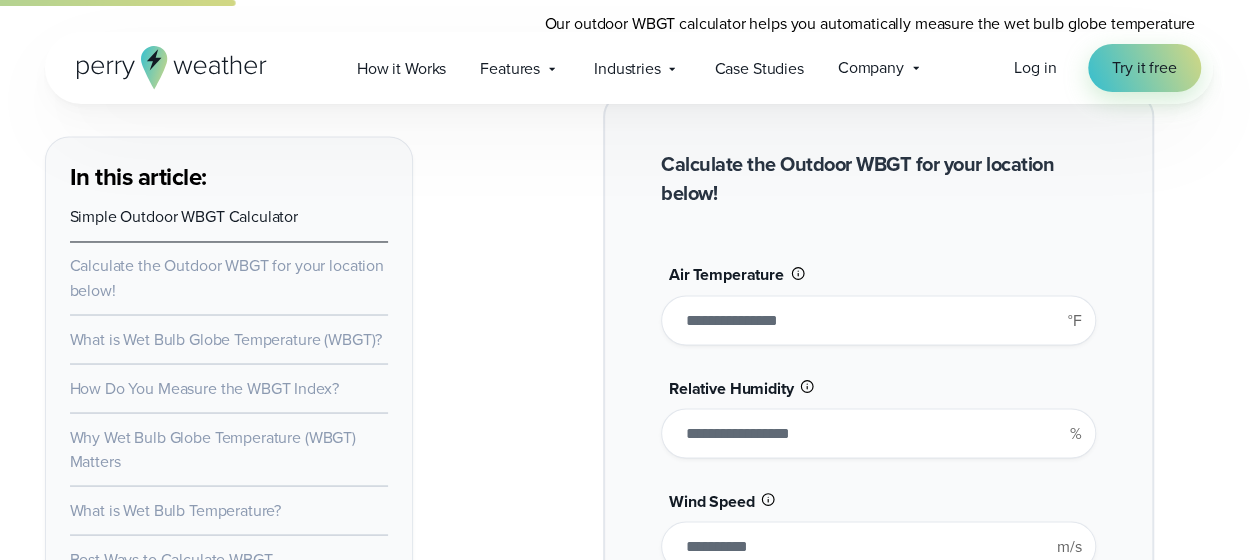 scroll, scrollTop: 1694, scrollLeft: 0, axis: vertical 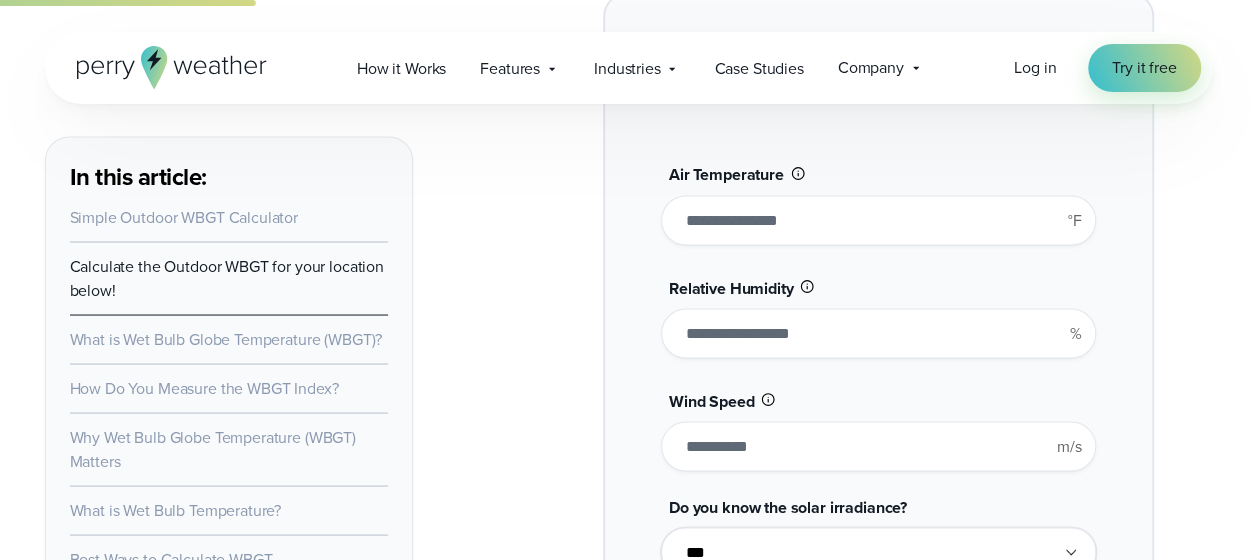 drag, startPoint x: 709, startPoint y: 220, endPoint x: 674, endPoint y: 220, distance: 35 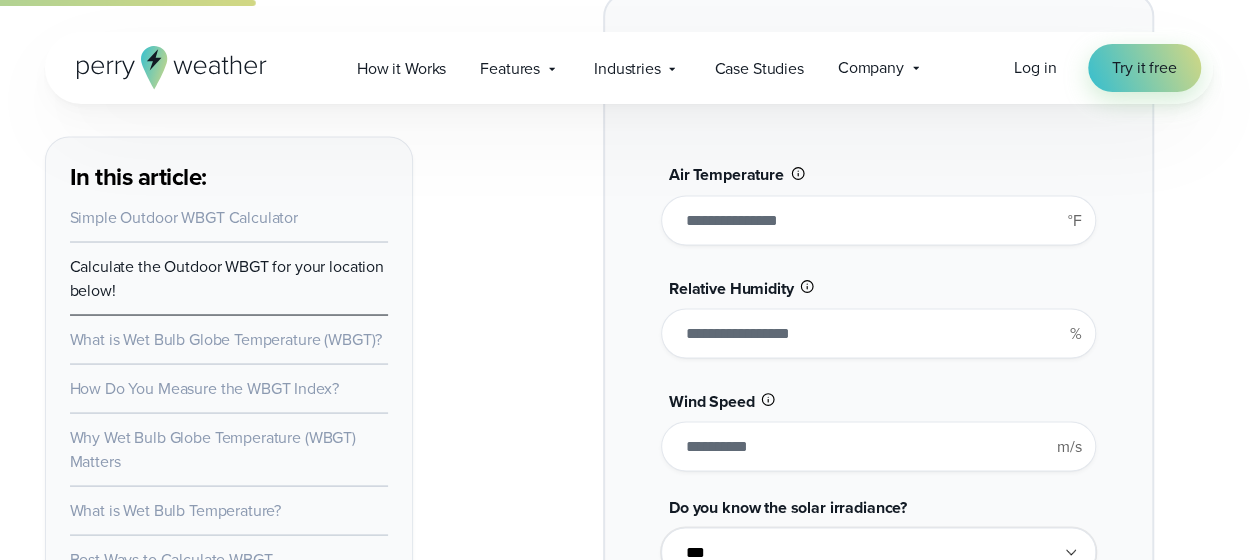 type on "*" 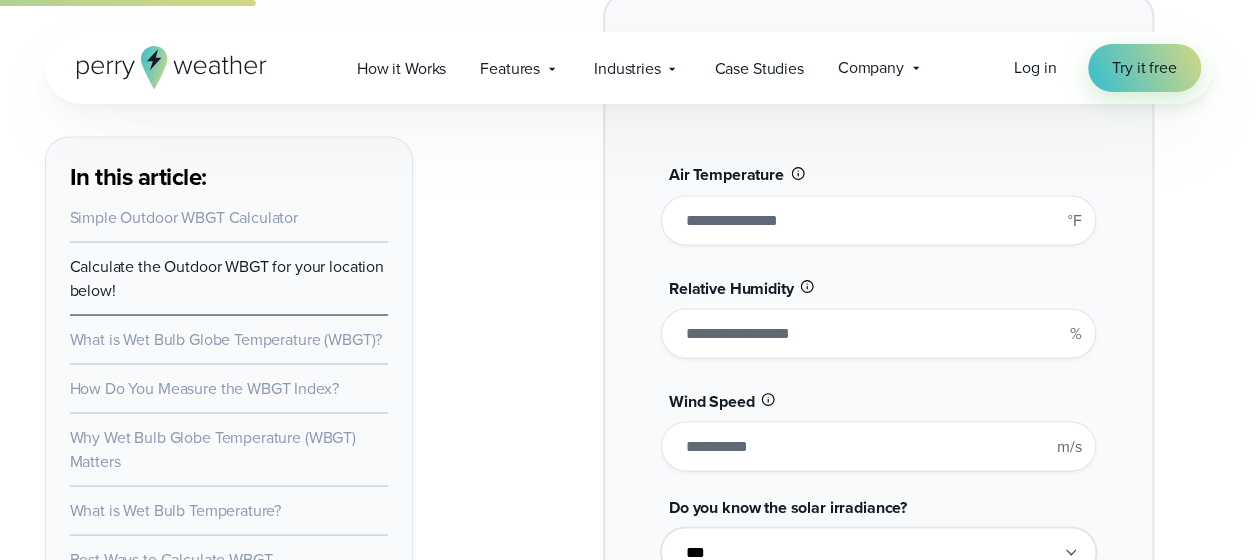 type on "*******" 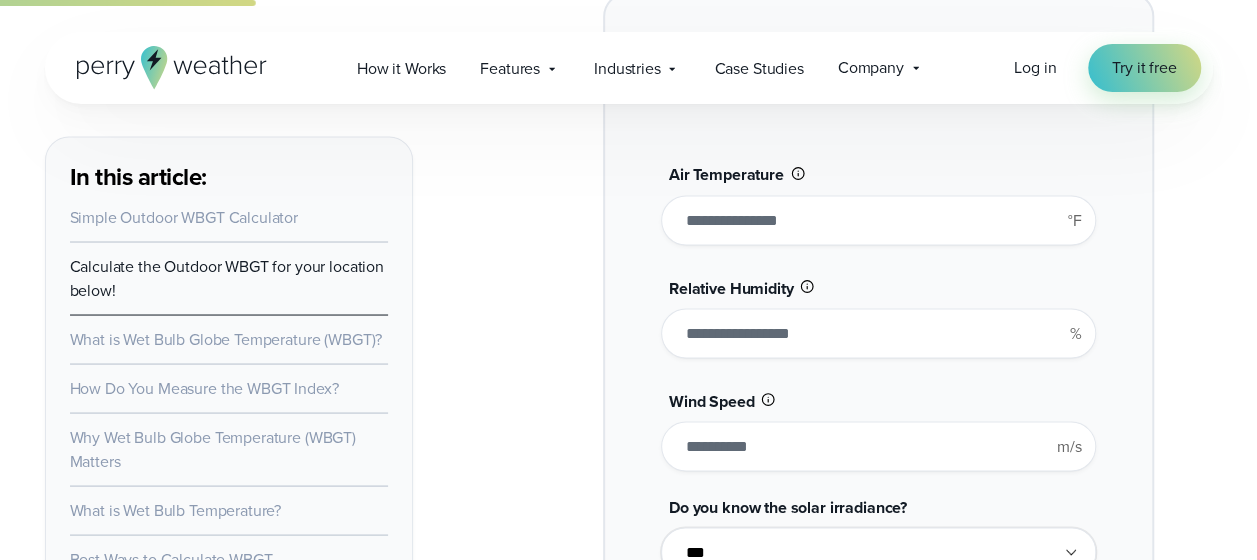 type on "*" 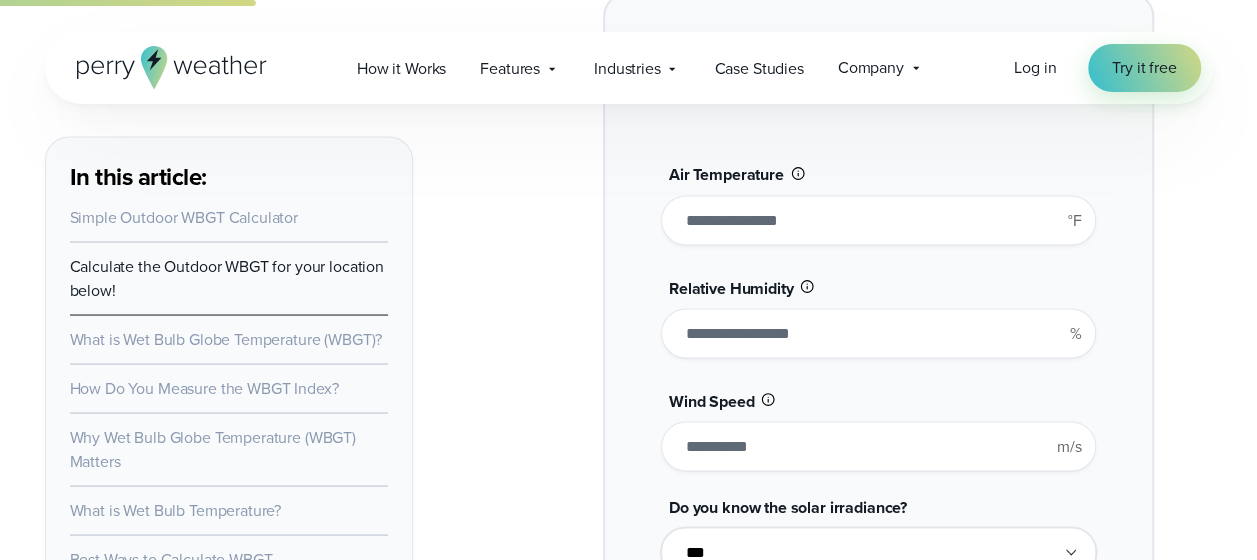 type 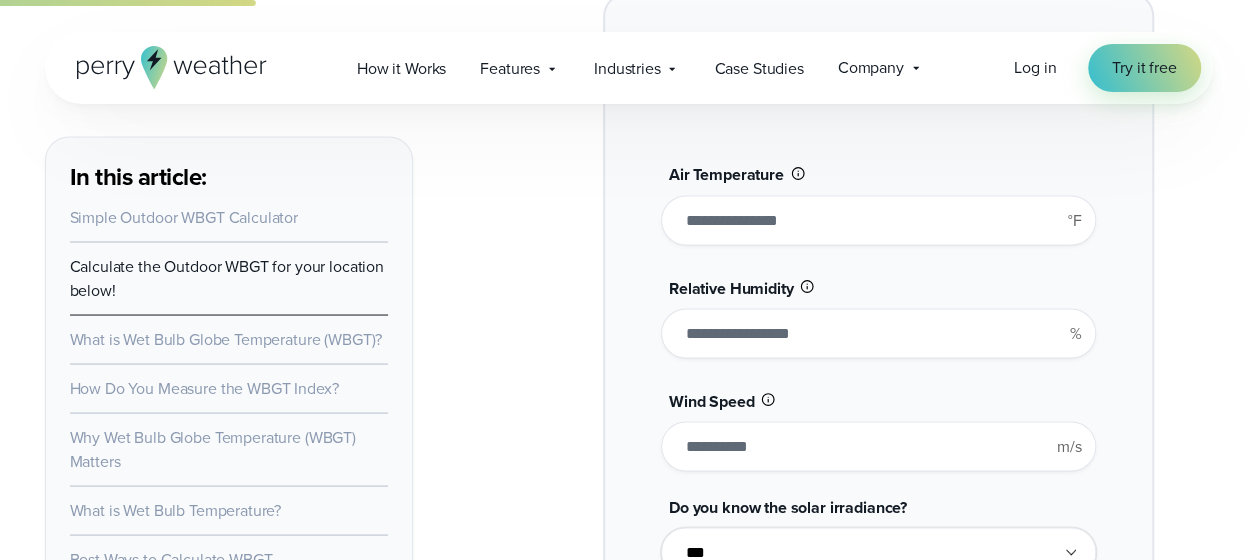 type on "**" 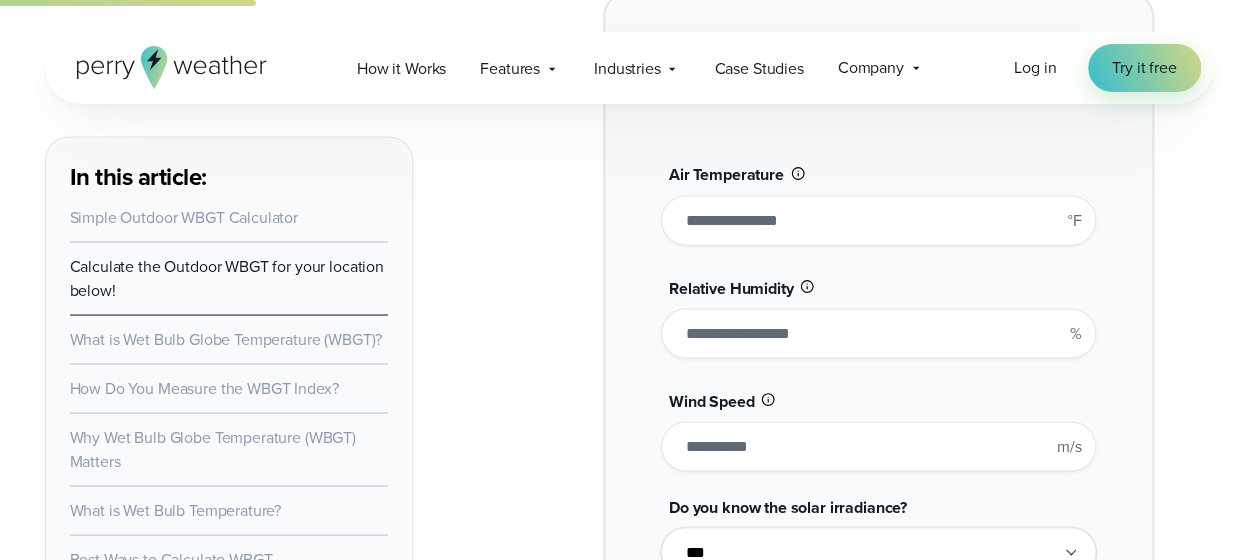 type on "*******" 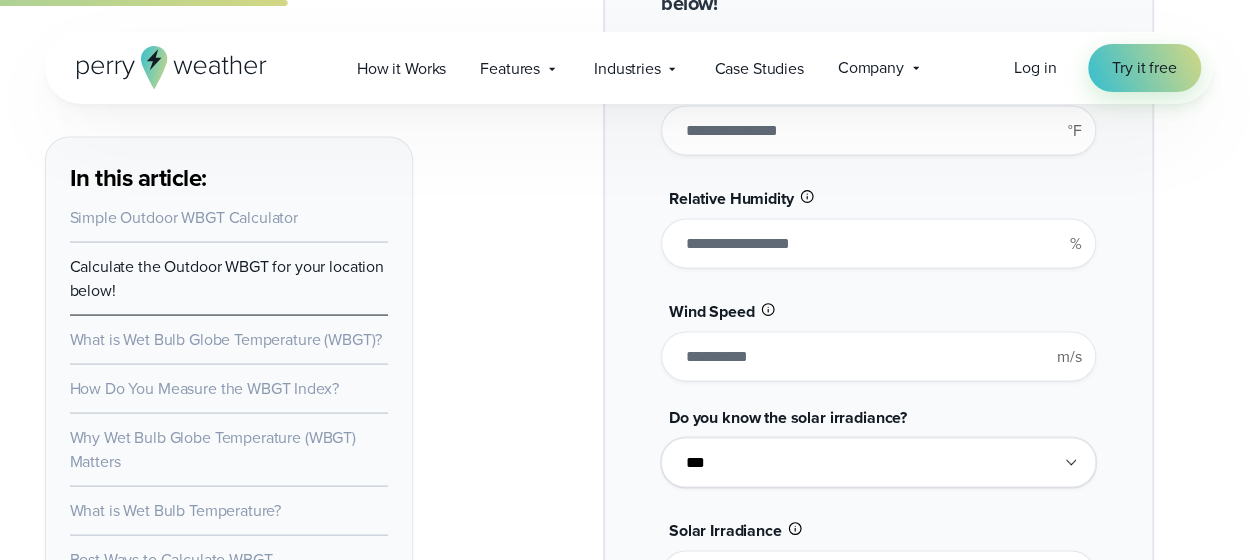 scroll, scrollTop: 1894, scrollLeft: 0, axis: vertical 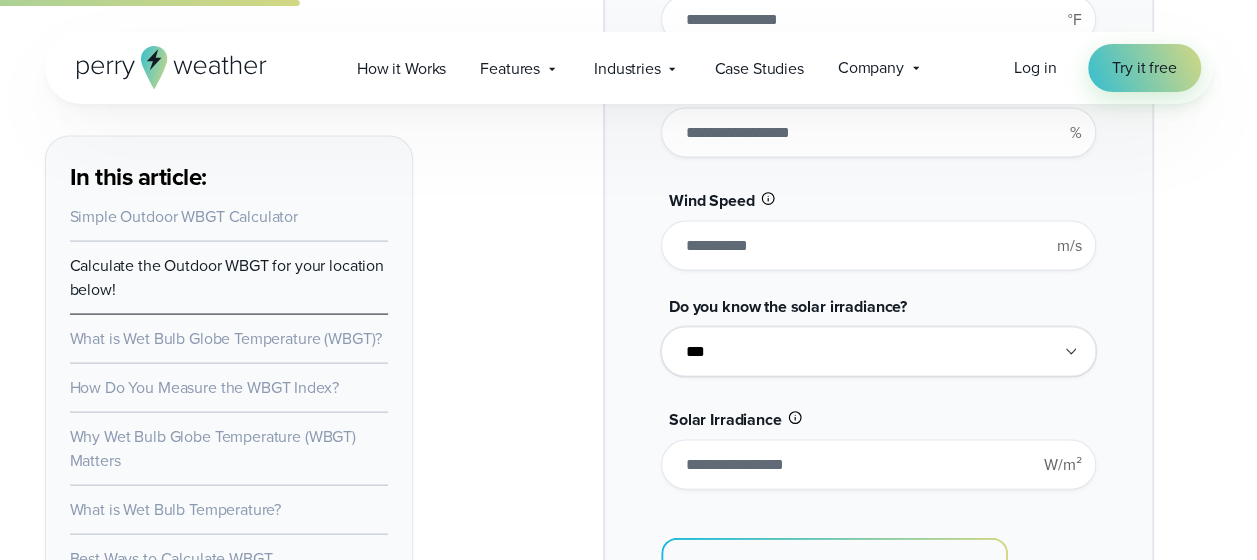 type on "**" 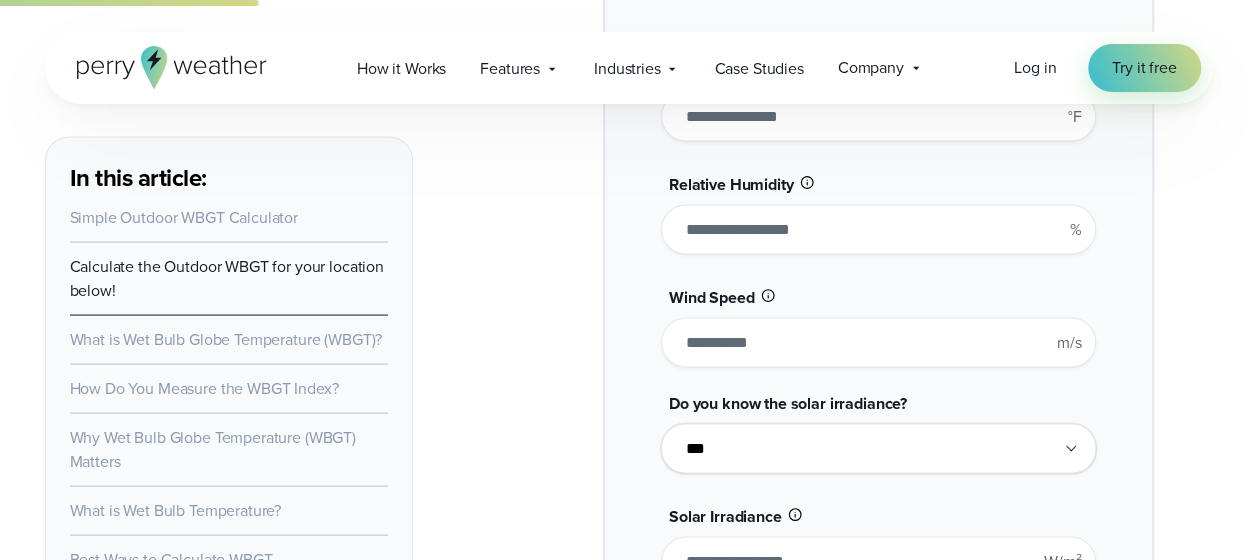 scroll, scrollTop: 1594, scrollLeft: 0, axis: vertical 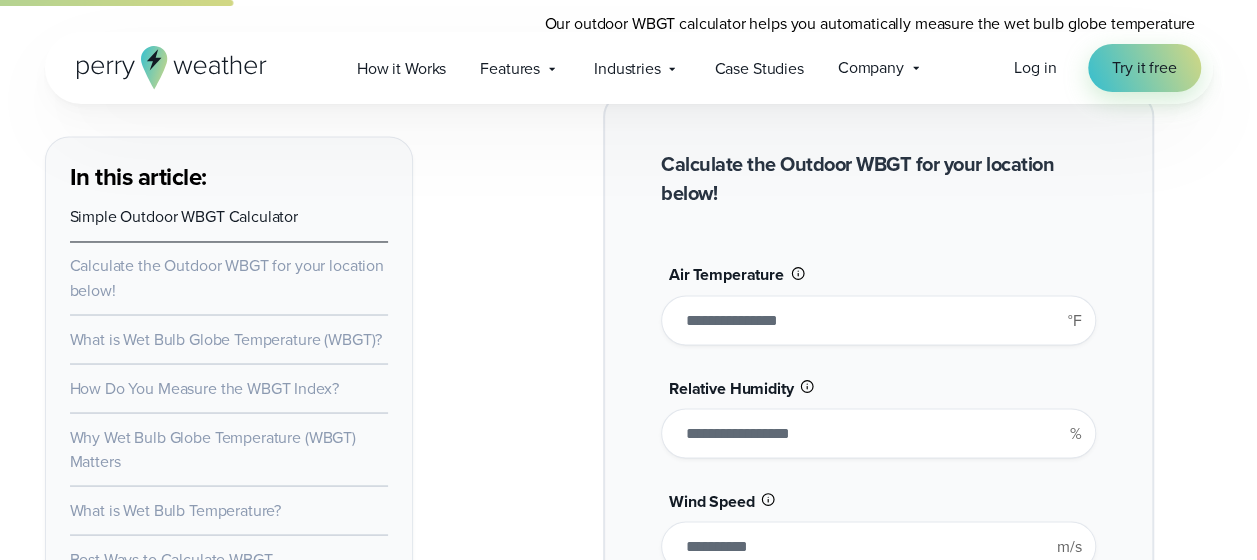 drag, startPoint x: 697, startPoint y: 318, endPoint x: 658, endPoint y: 319, distance: 39.012817 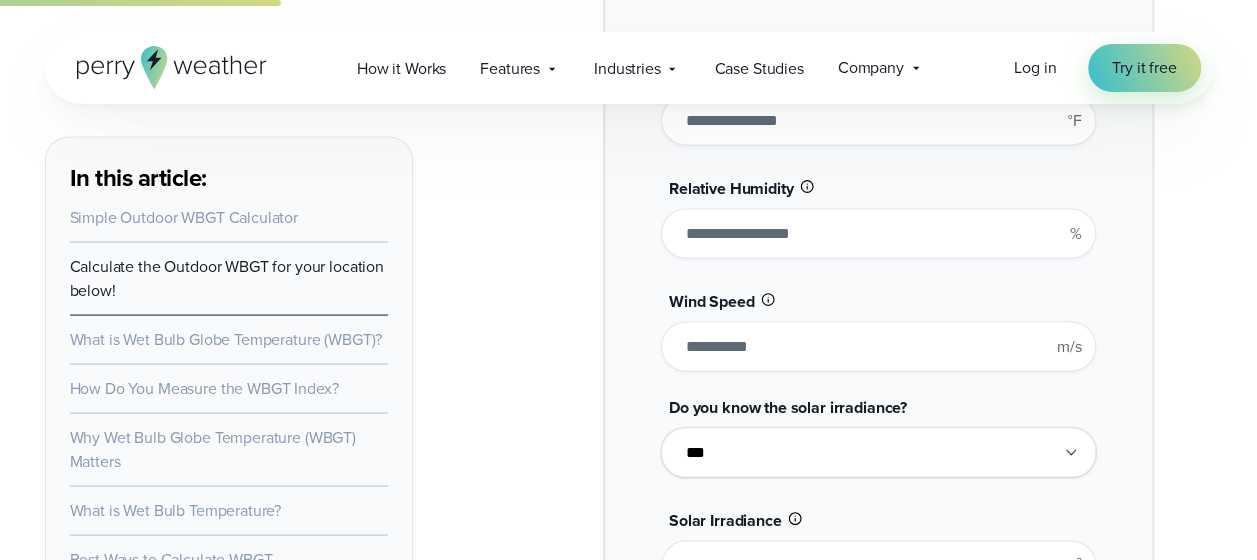 scroll, scrollTop: 1994, scrollLeft: 0, axis: vertical 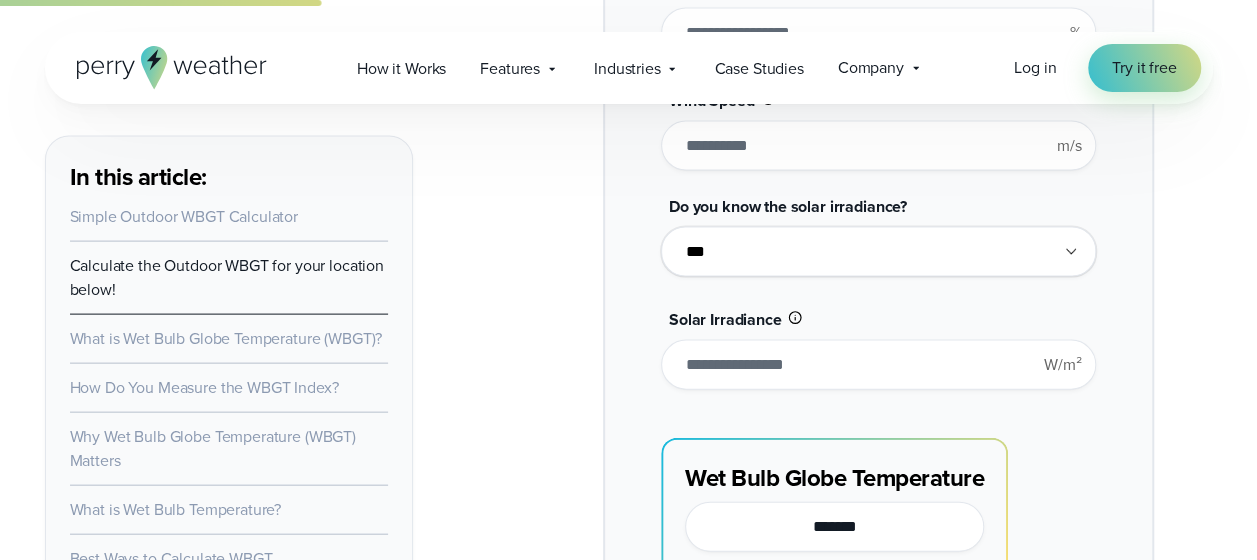 type on "***" 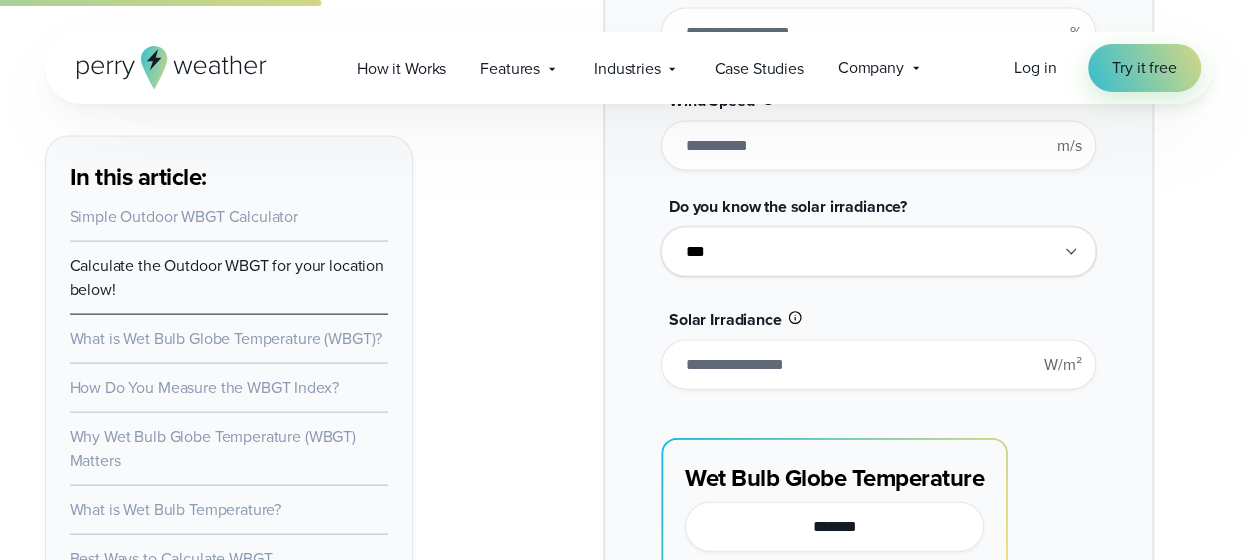 select on "**" 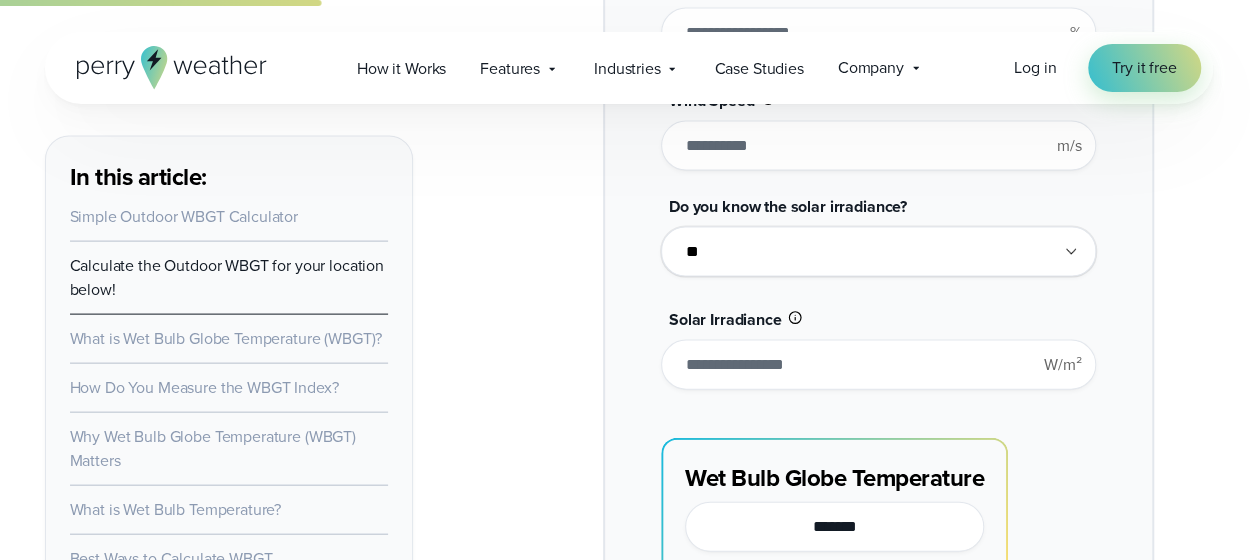 click on "**********" at bounding box center [878, 252] 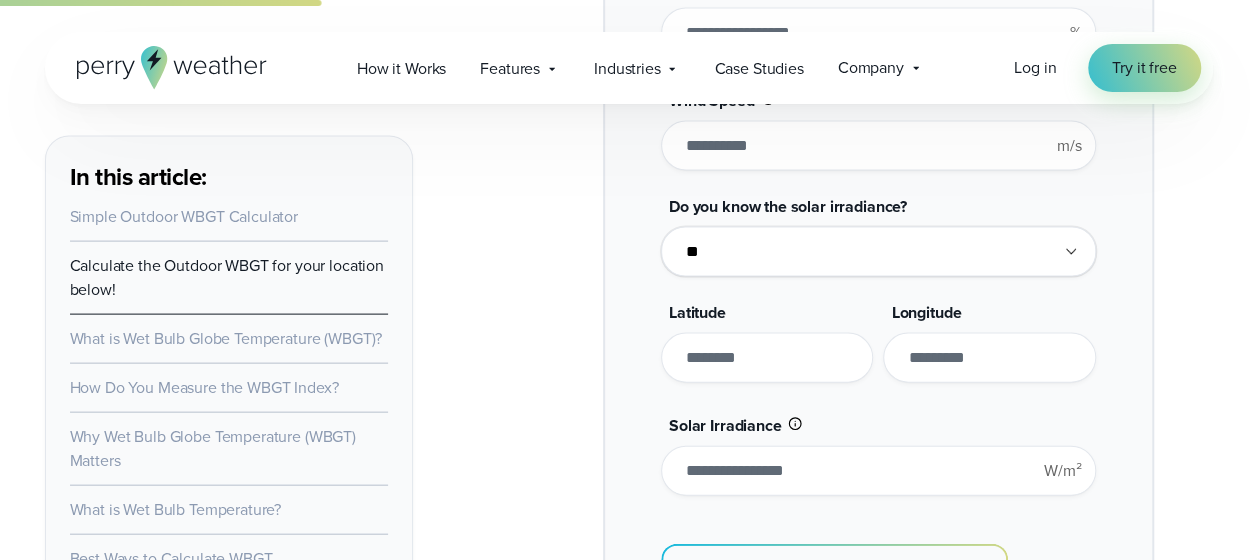 click on "**********" at bounding box center (878, 252) 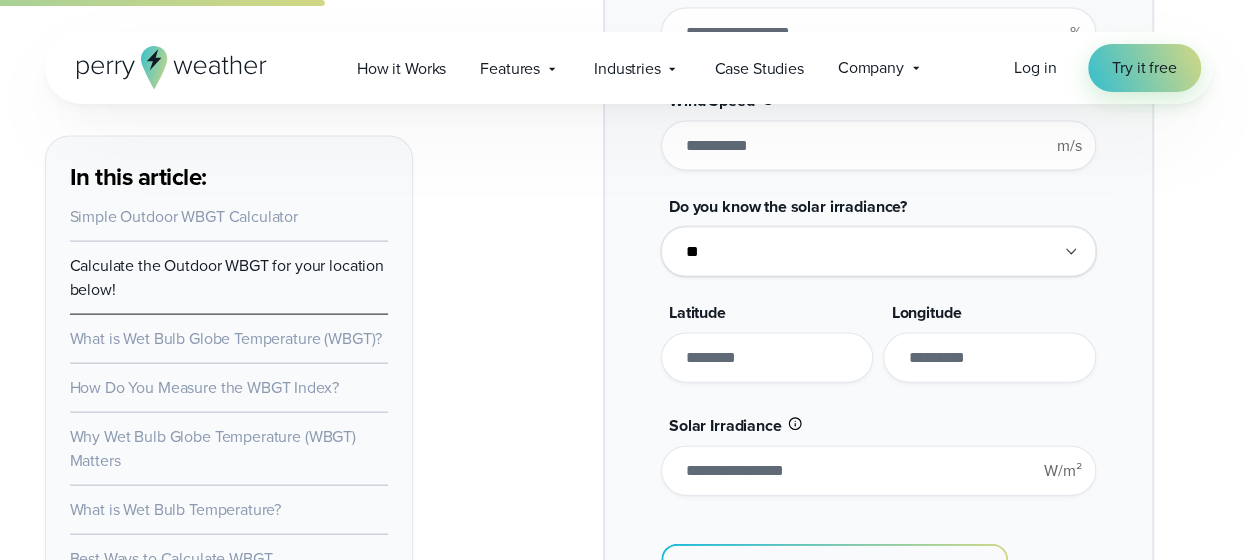 scroll, scrollTop: 2094, scrollLeft: 0, axis: vertical 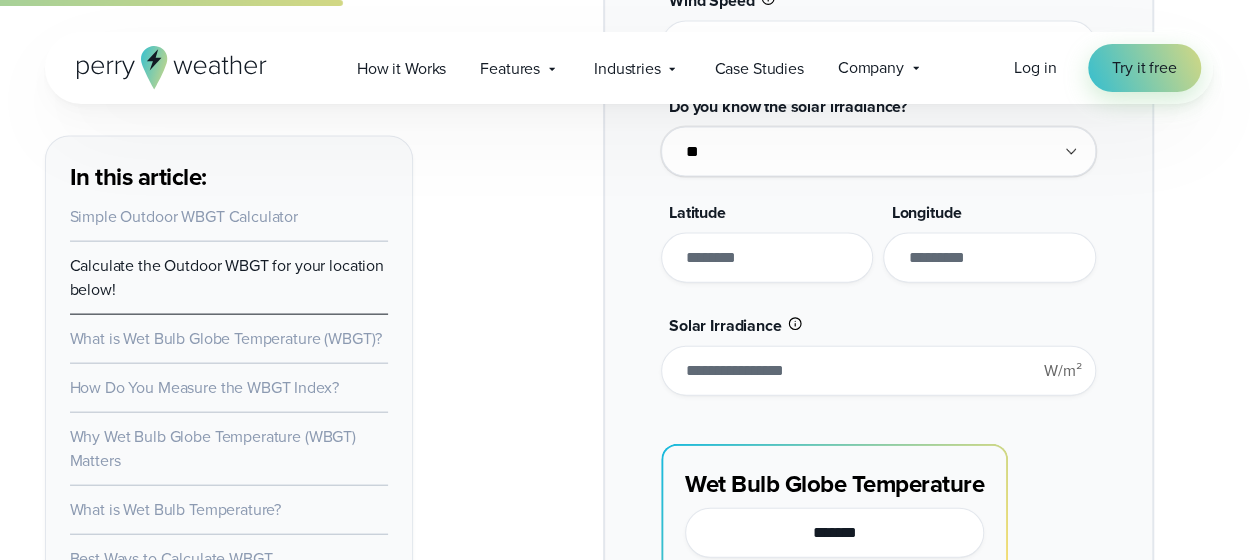click at bounding box center (767, 258) 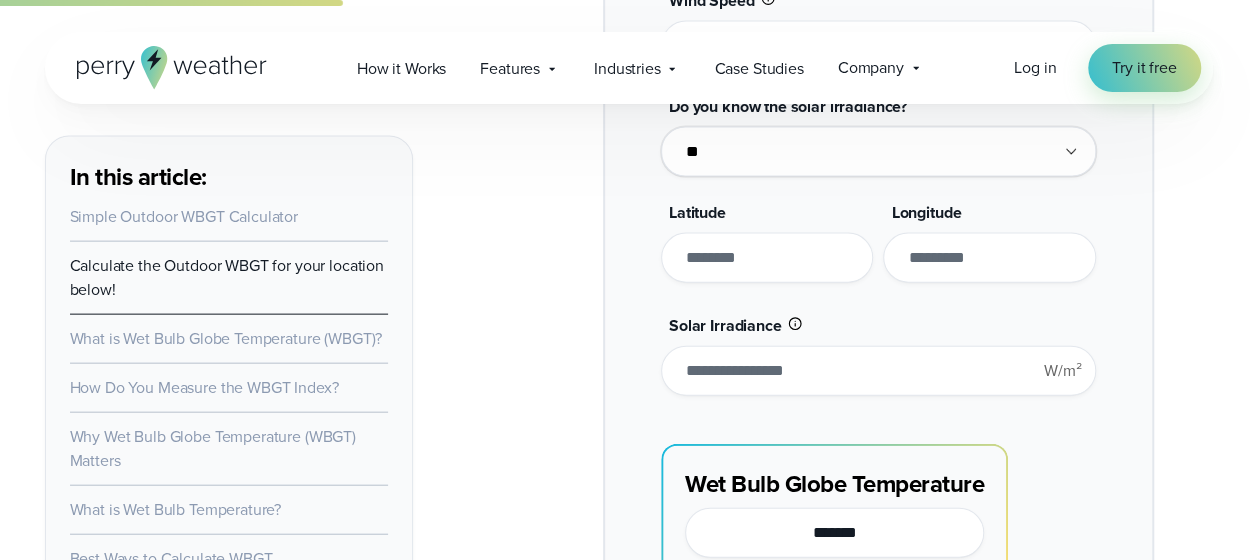 type on "*" 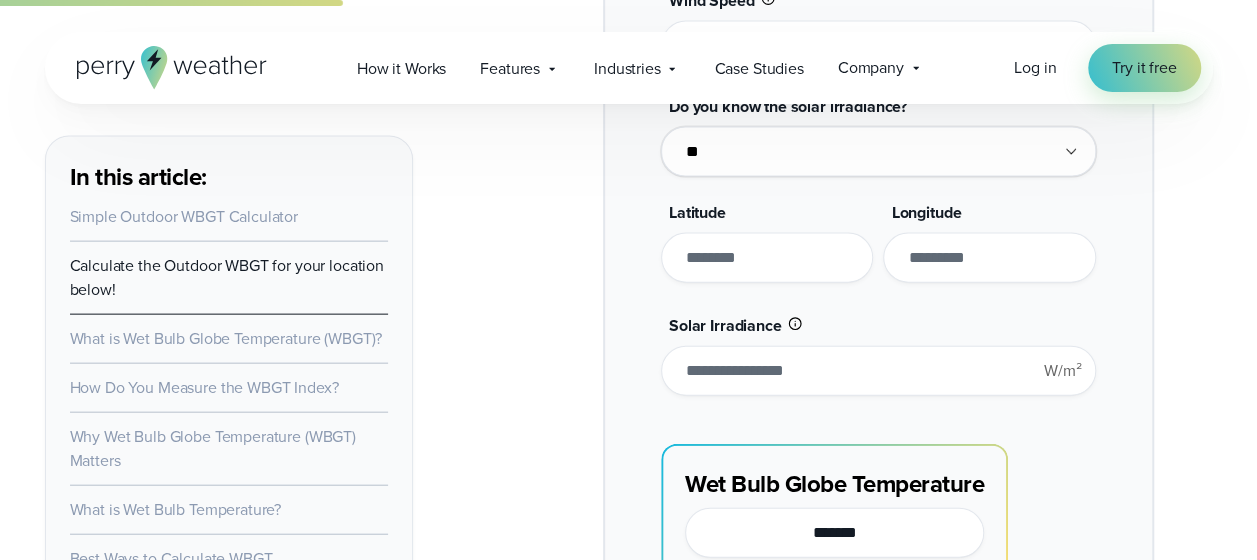 type 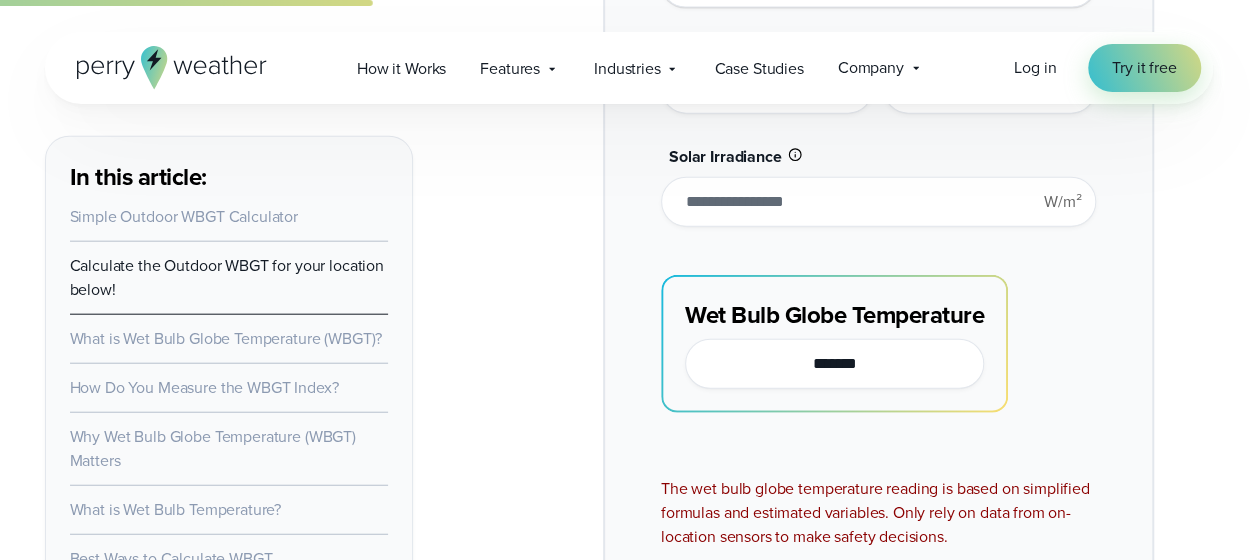 scroll, scrollTop: 2294, scrollLeft: 0, axis: vertical 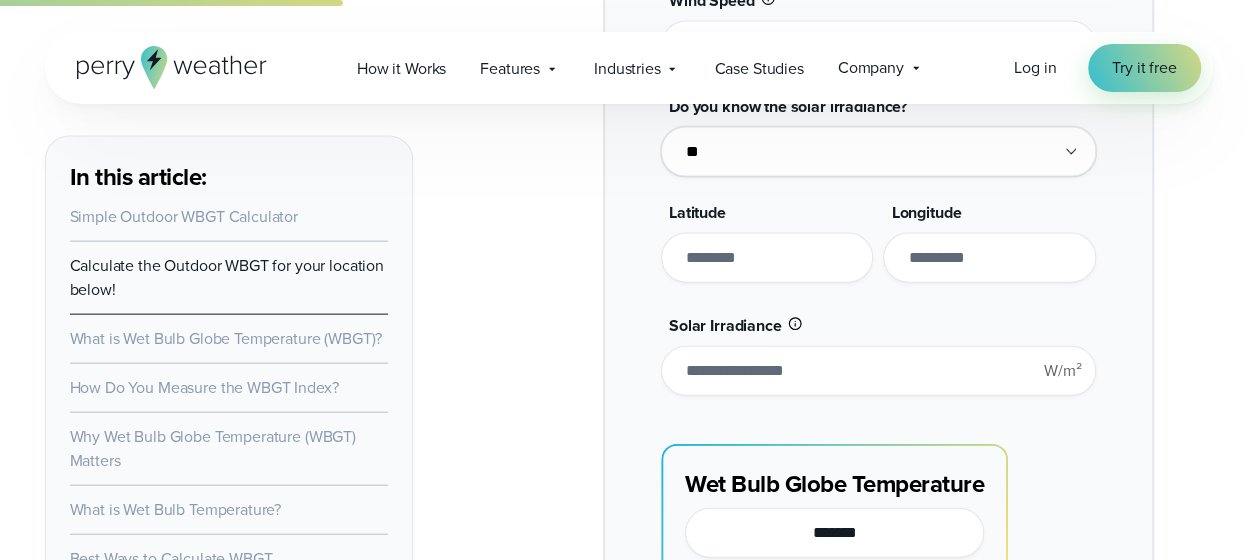 click on "In this article:
Simple Outdoor WBGT Calculator Calculate the Outdoor WBGT for your location below! What is Wet Bulb Globe Temperature (WBGT)? How Do You Measure the WBGT Index? Why Wet Bulb Globe Temperature (WBGT) Matters What is Wet Bulb Temperature? Best Ways to Calculate WBGT Watch how our customers use Perry Weather to calculate WBGT
<br />
Wet Bulb Globe Temperature , or WBGT, is your body’s true heat stress scorecard.
Unlike the  heat index
**" at bounding box center [628, 3995] 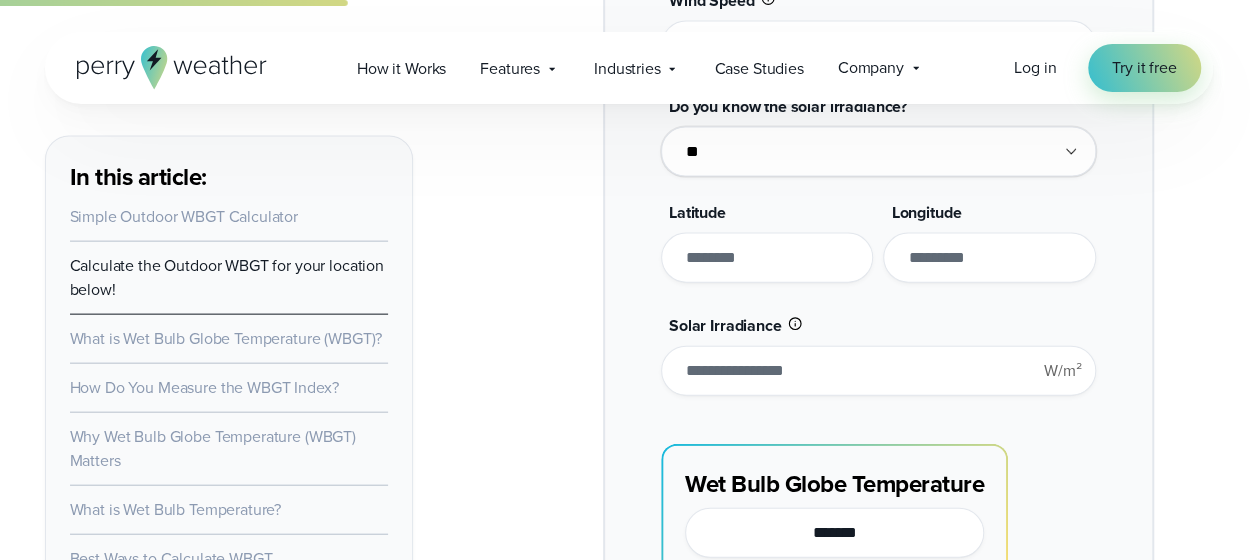 scroll, scrollTop: 2194, scrollLeft: 0, axis: vertical 